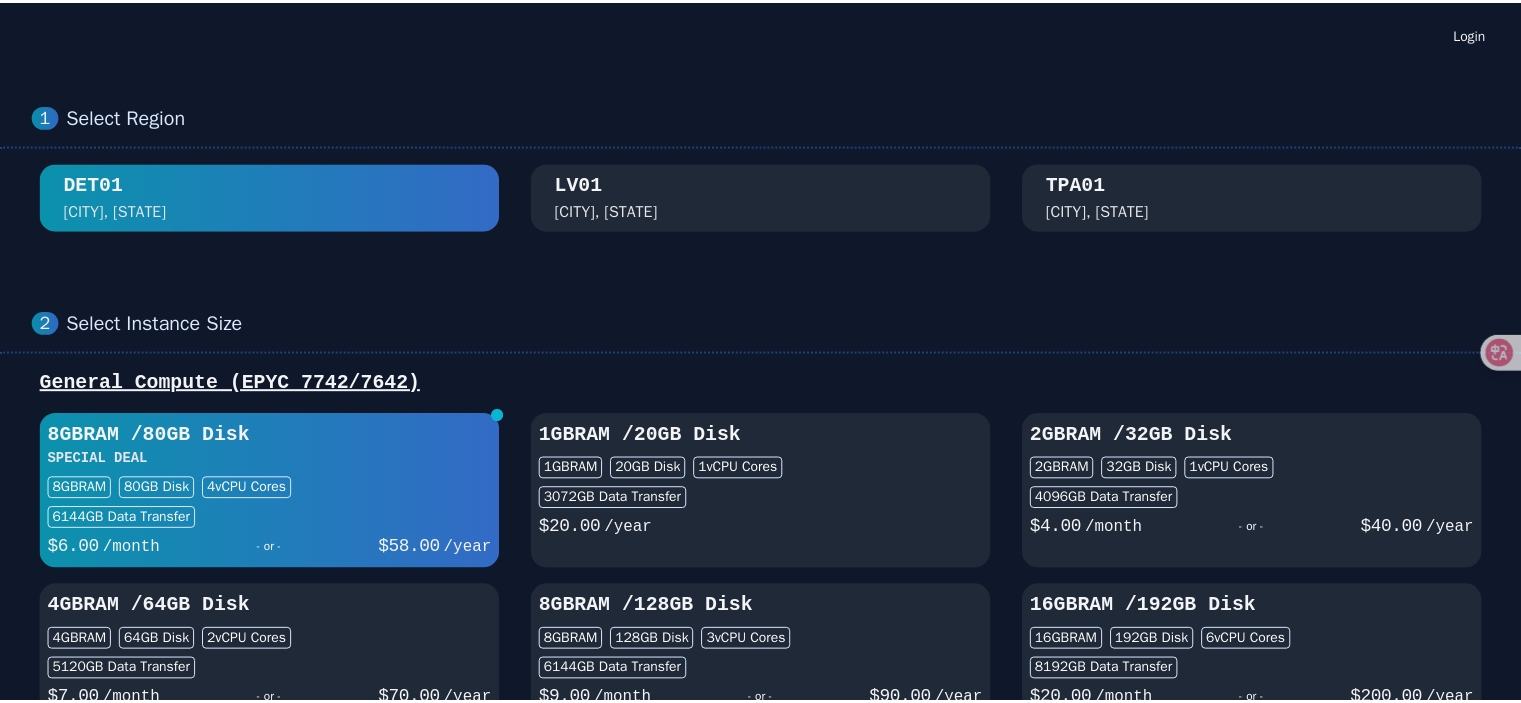 scroll, scrollTop: 0, scrollLeft: 0, axis: both 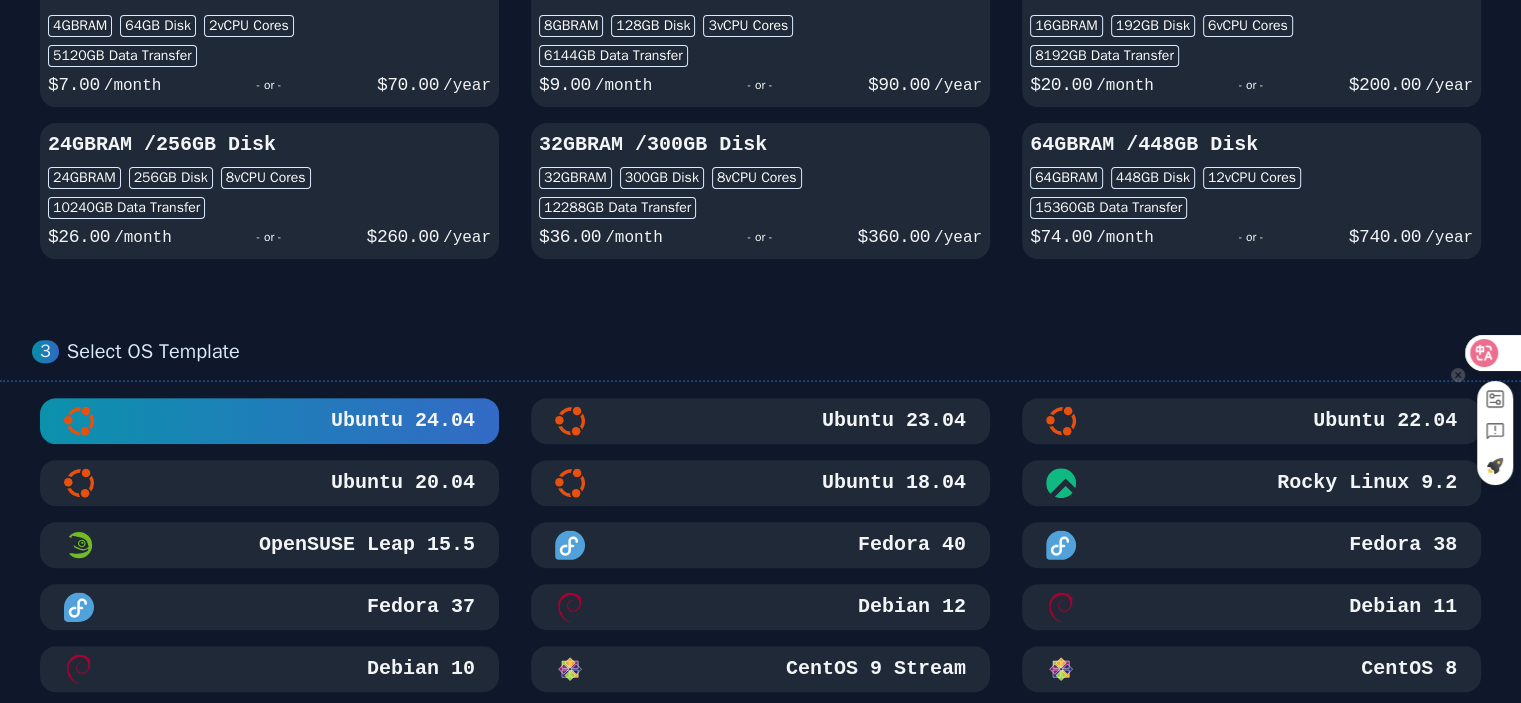 click at bounding box center (1492, 353) 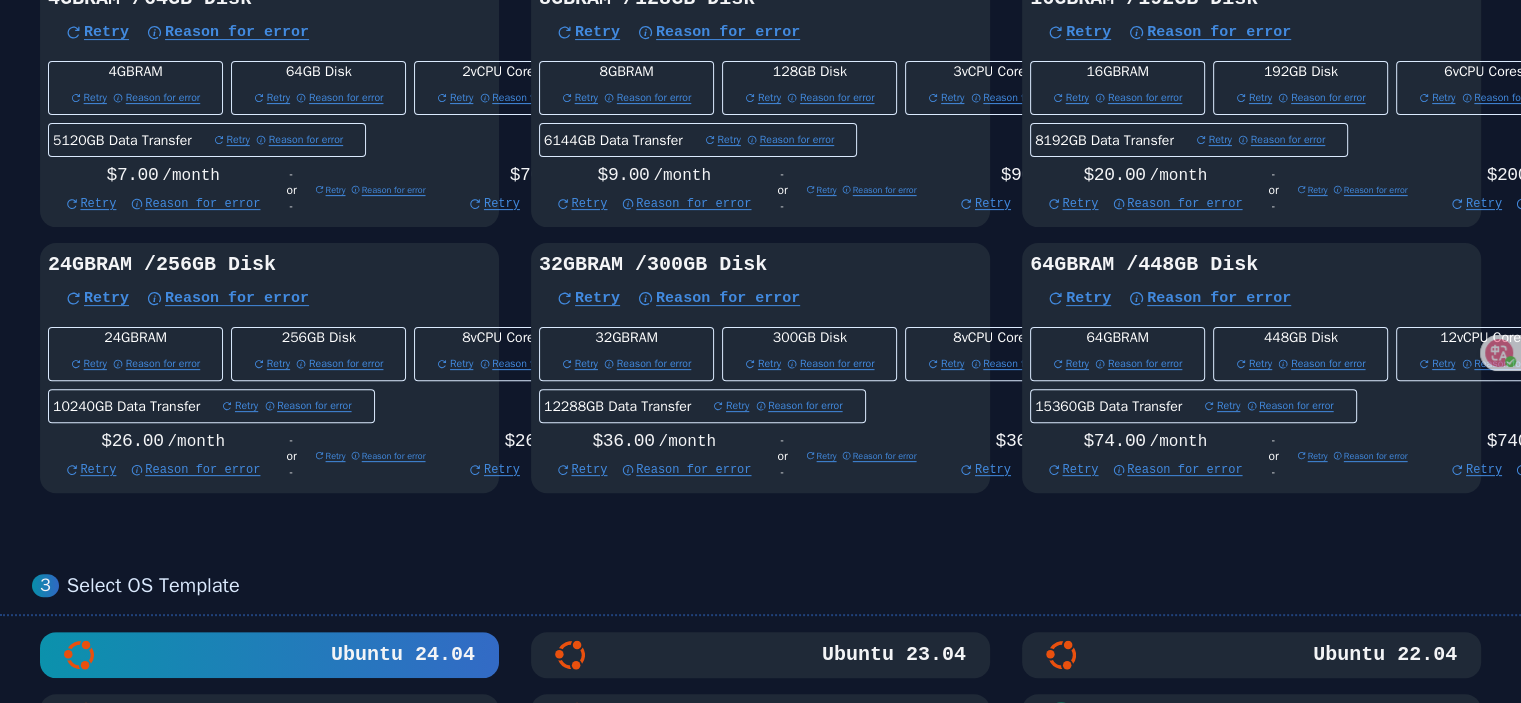 scroll, scrollTop: 627, scrollLeft: 0, axis: vertical 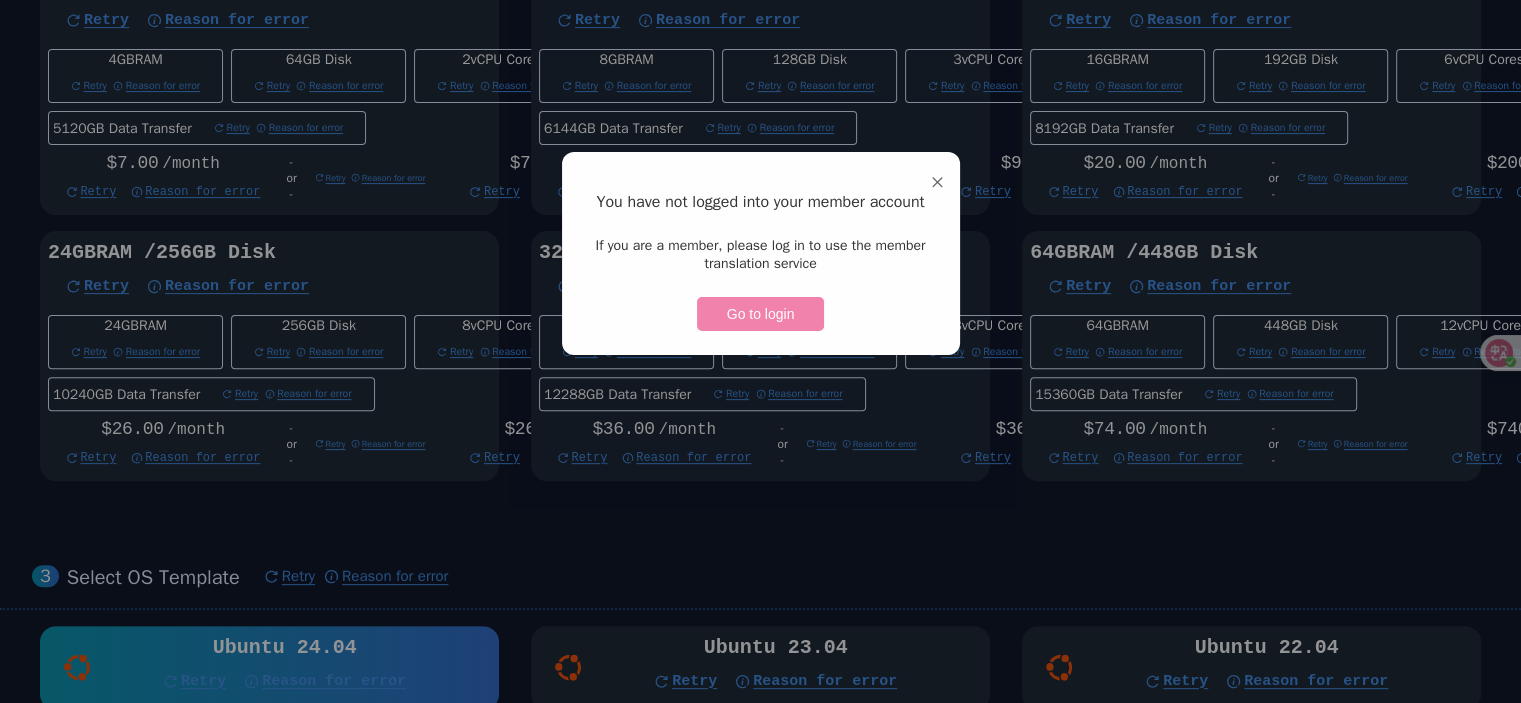 click on "去登录" at bounding box center (761, 314) 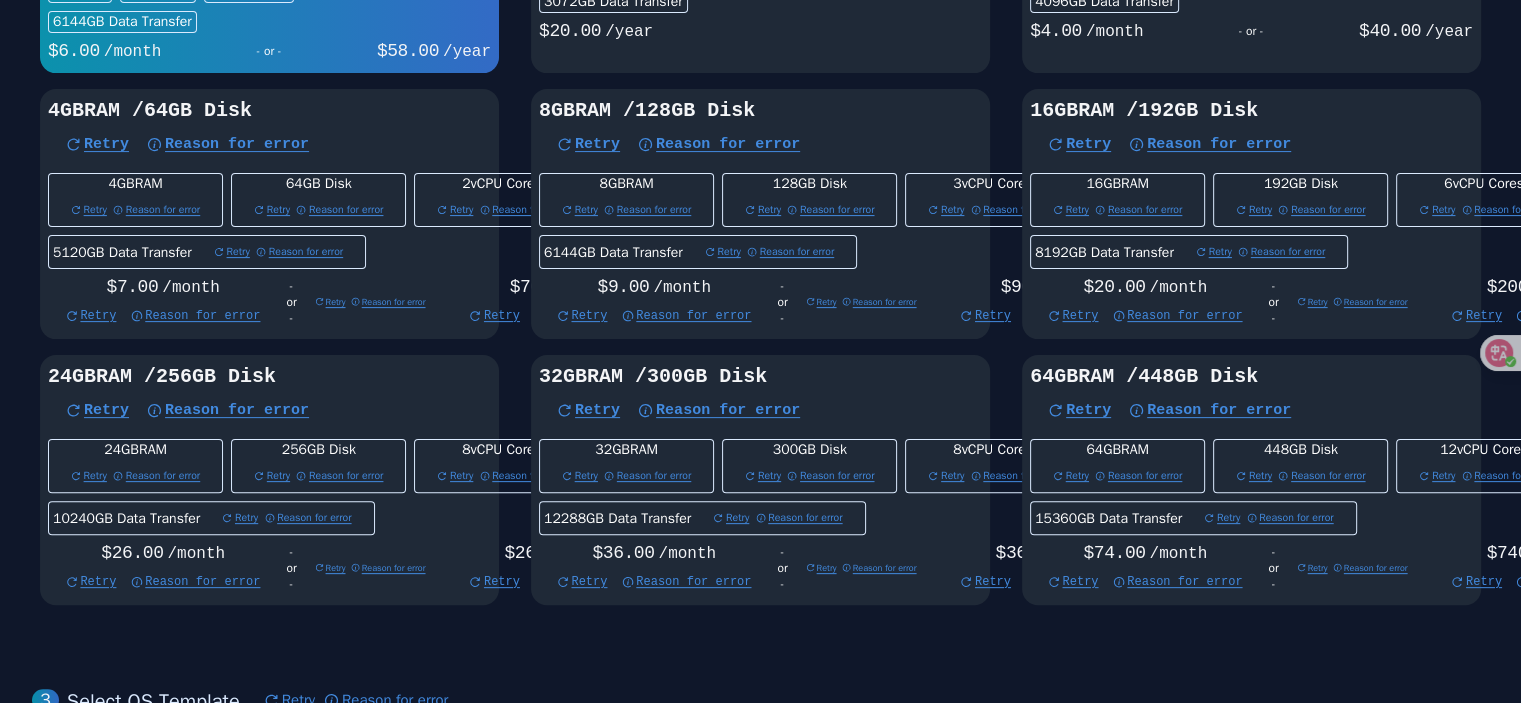 scroll, scrollTop: 227, scrollLeft: 0, axis: vertical 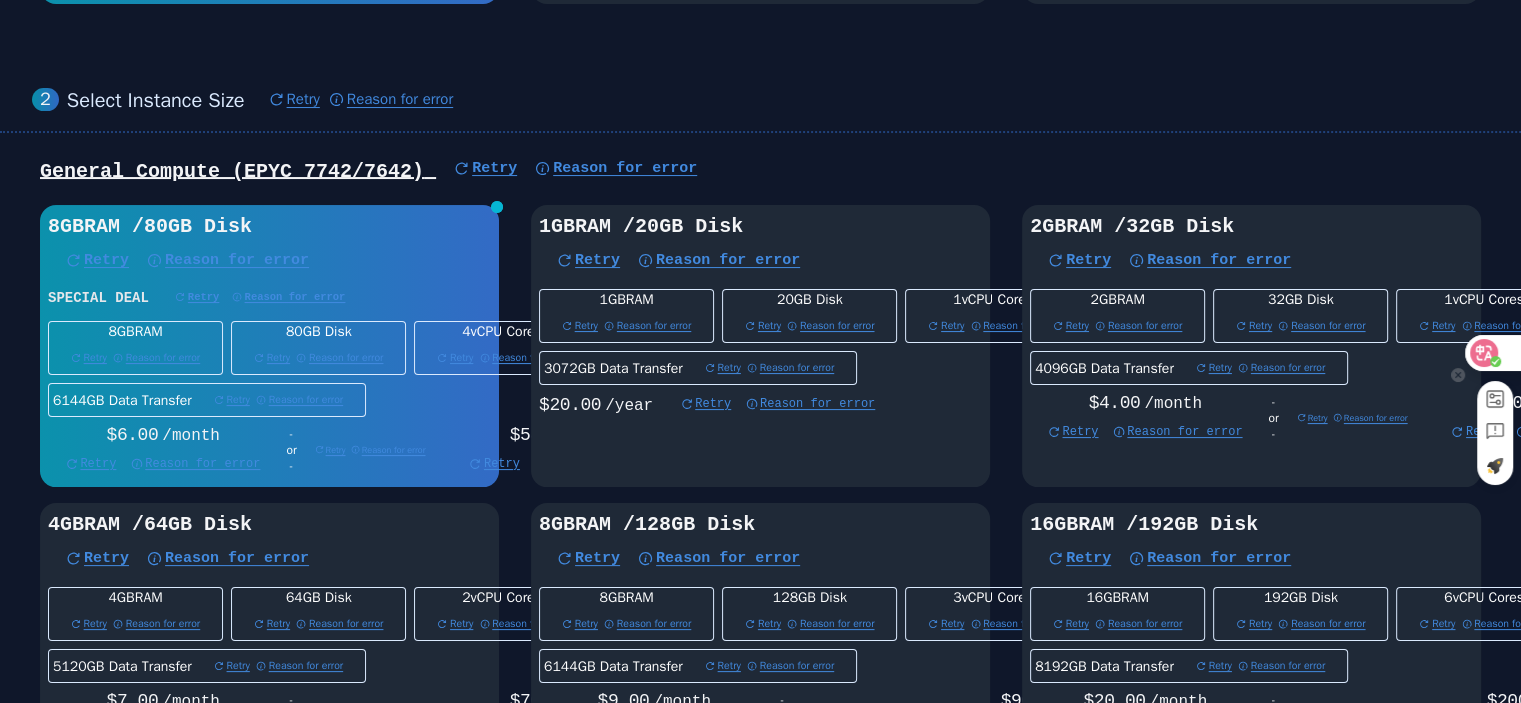 click at bounding box center [1492, 353] 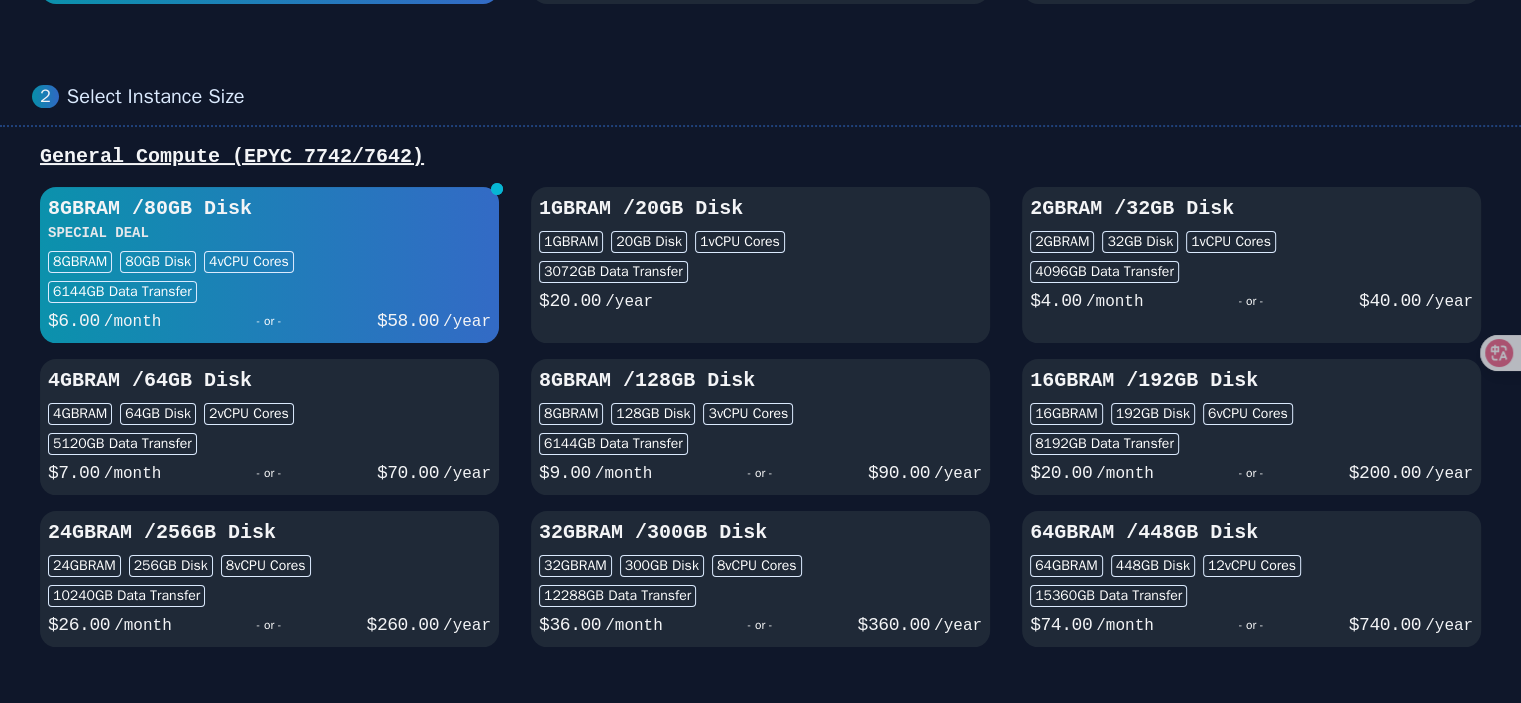 scroll, scrollTop: 0, scrollLeft: 0, axis: both 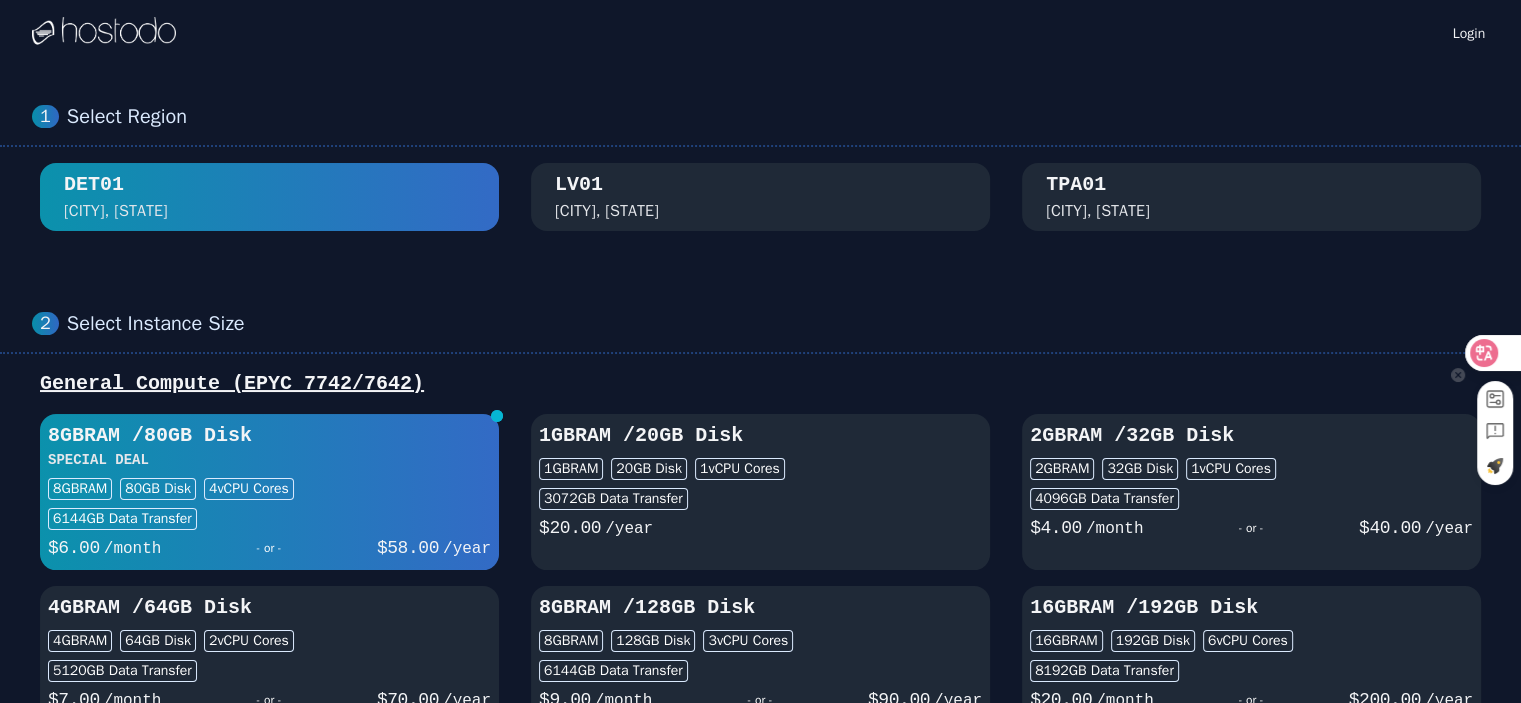 click at bounding box center [1492, 353] 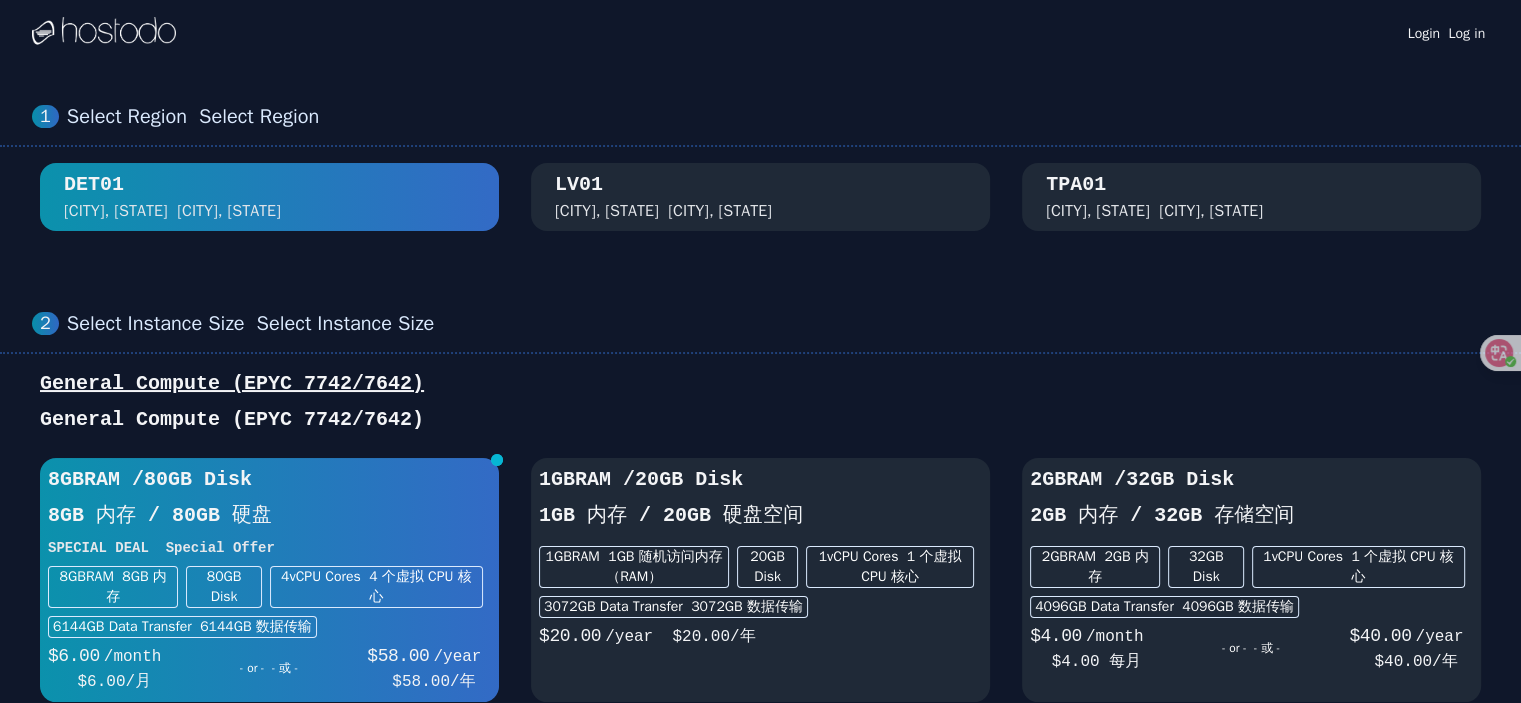 click on "佛罗里达州坦帕市" at bounding box center (1211, 211) 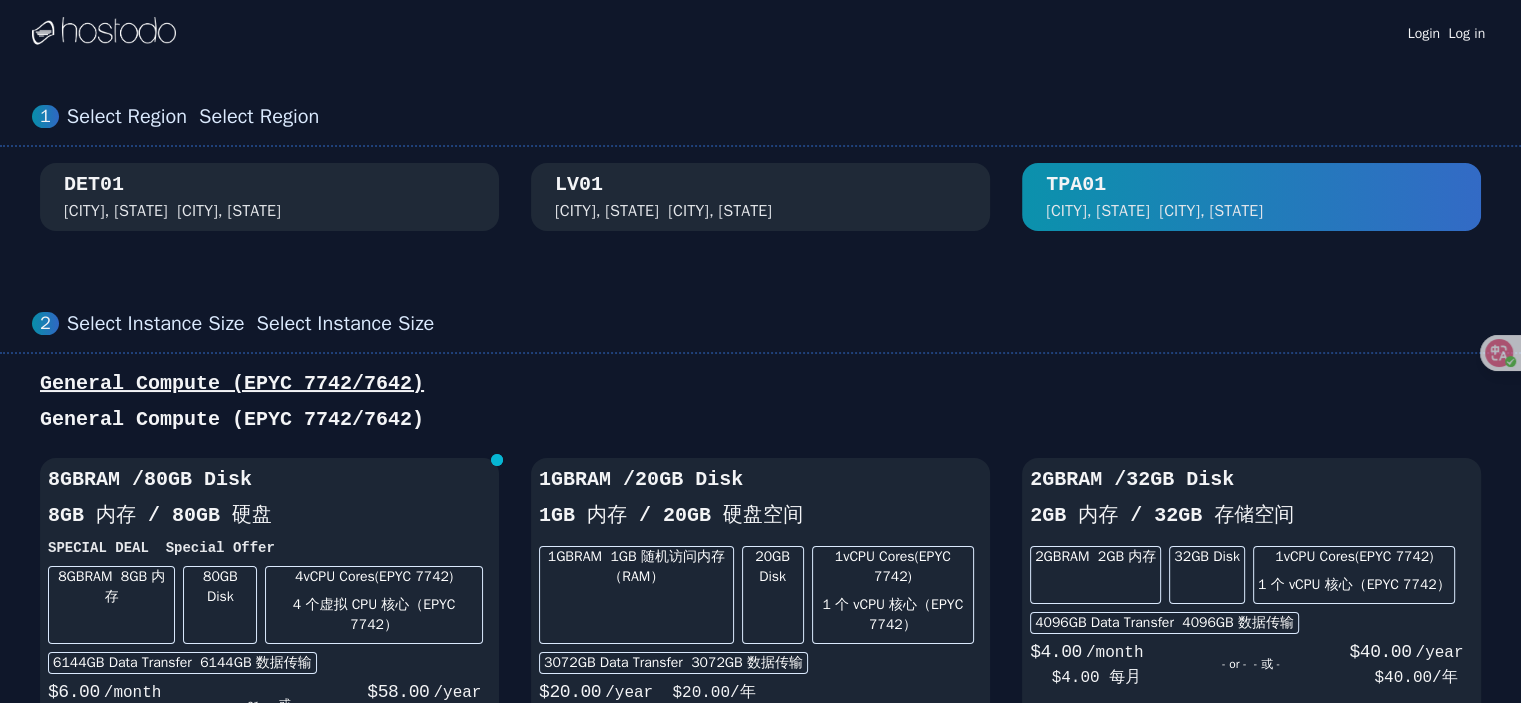 click on "拉斯维加斯，内华达州" at bounding box center [720, 211] 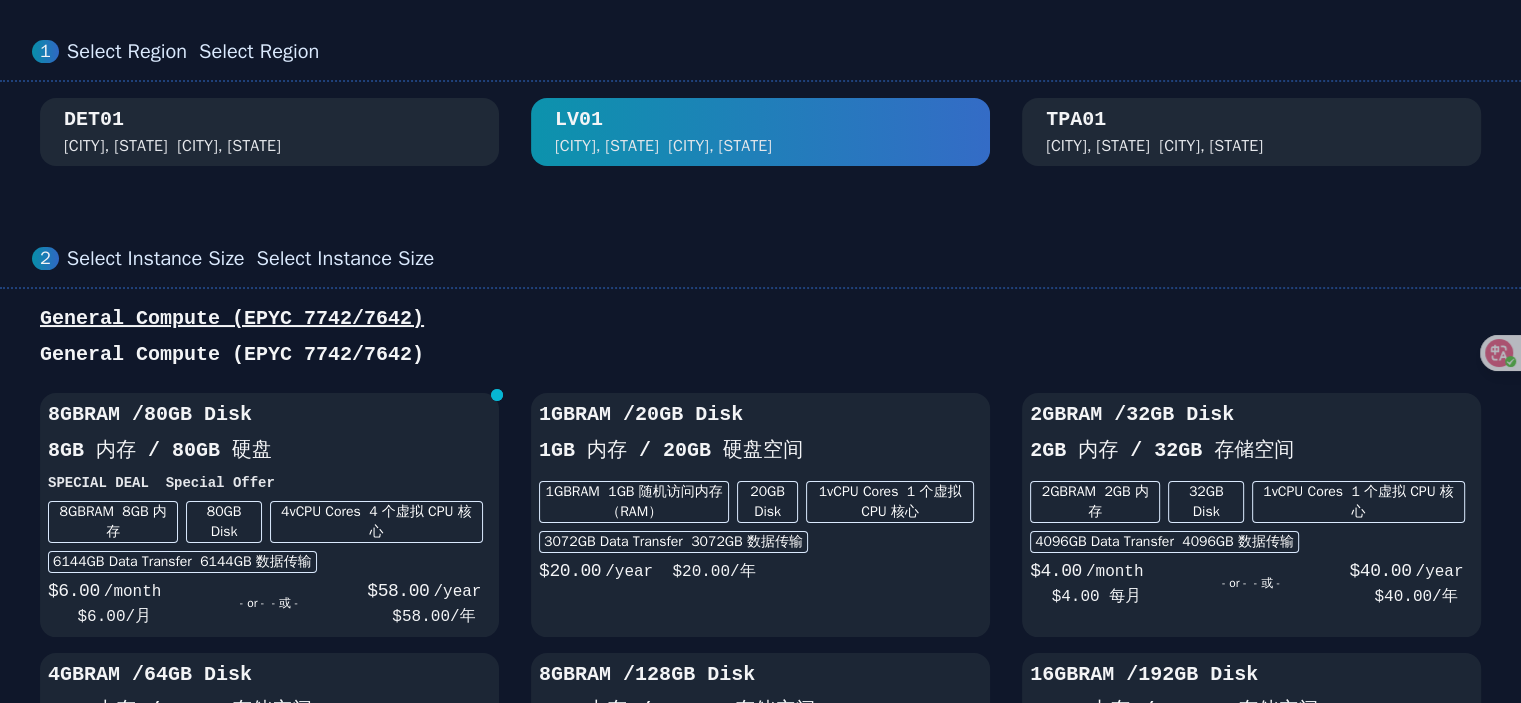scroll, scrollTop: 100, scrollLeft: 0, axis: vertical 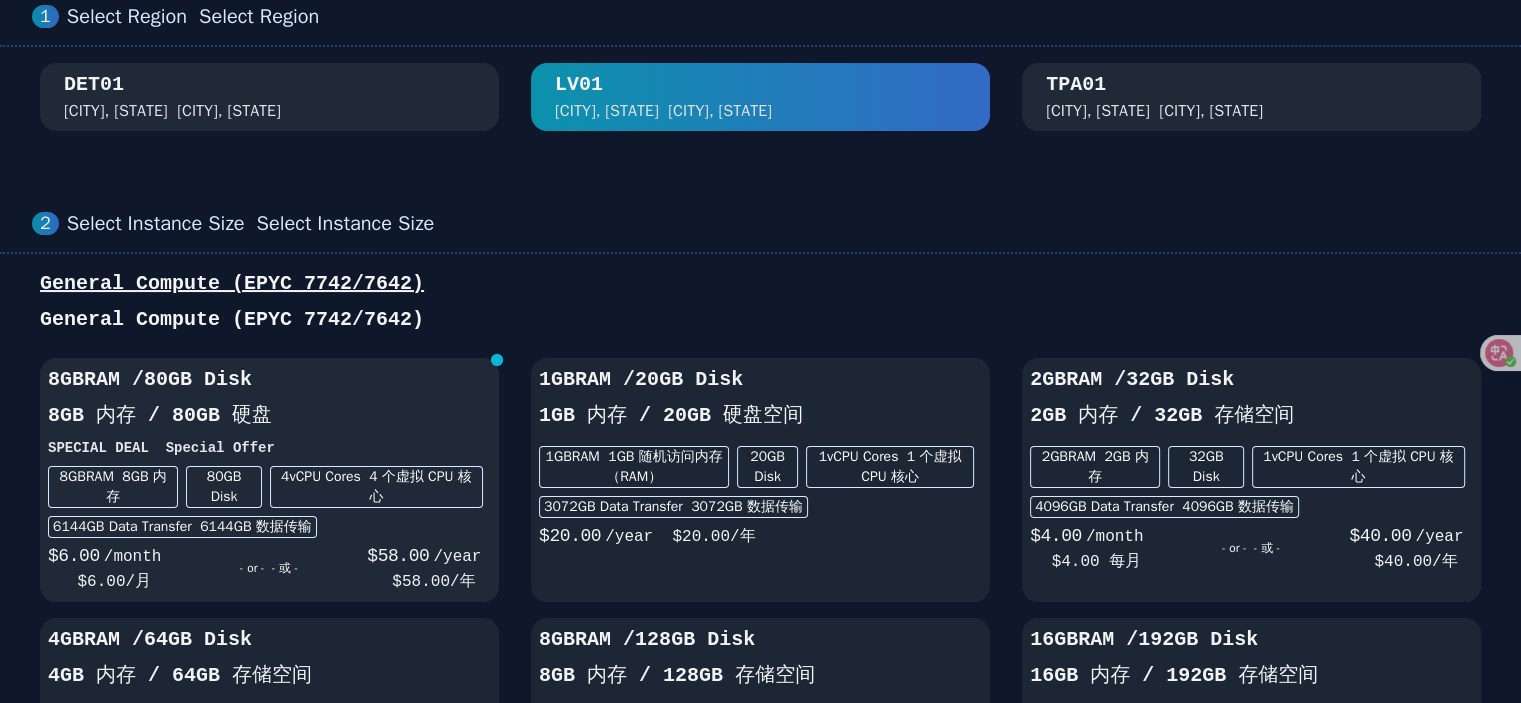 click on "8GB  RAM  /  80 GB Disk 8GB 内存 / 80GB 硬盘" at bounding box center [269, 402] 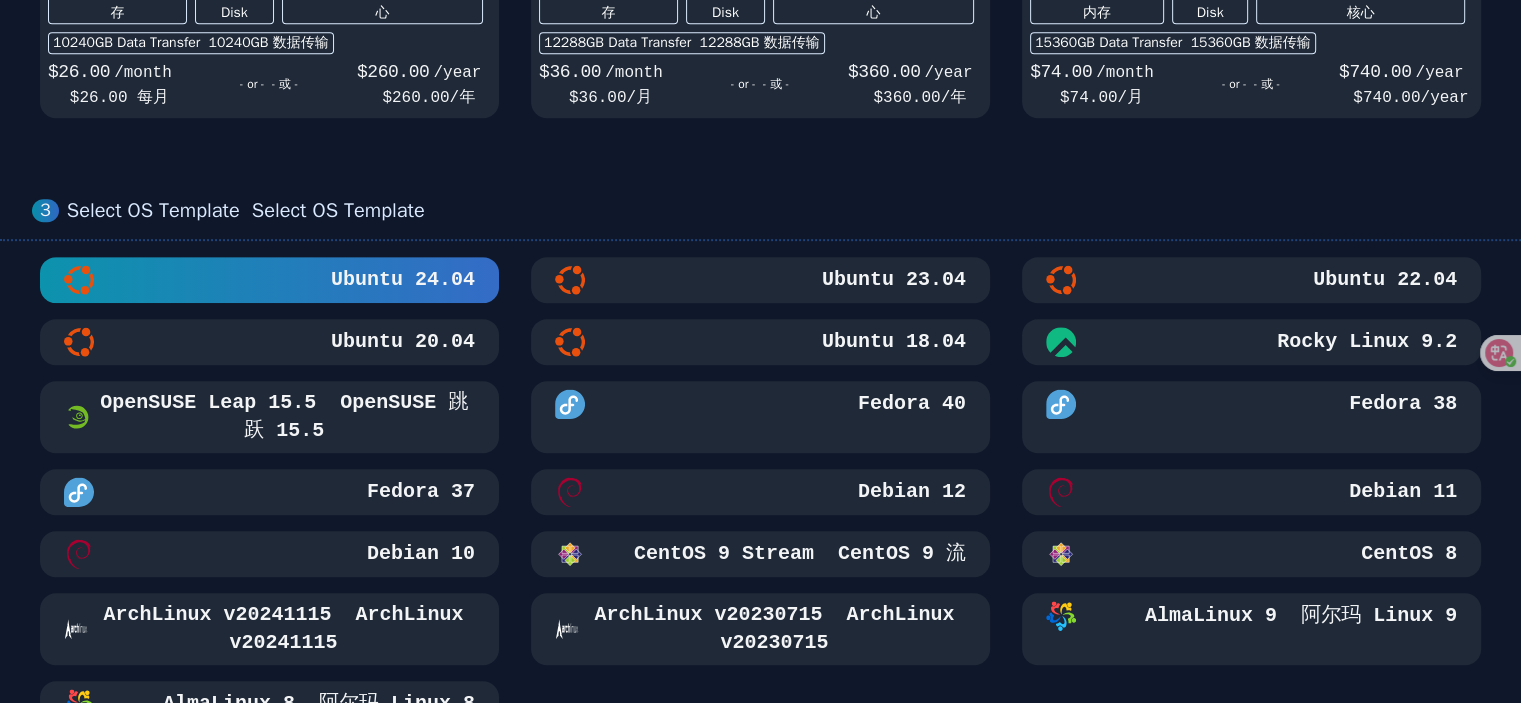 scroll, scrollTop: 1100, scrollLeft: 0, axis: vertical 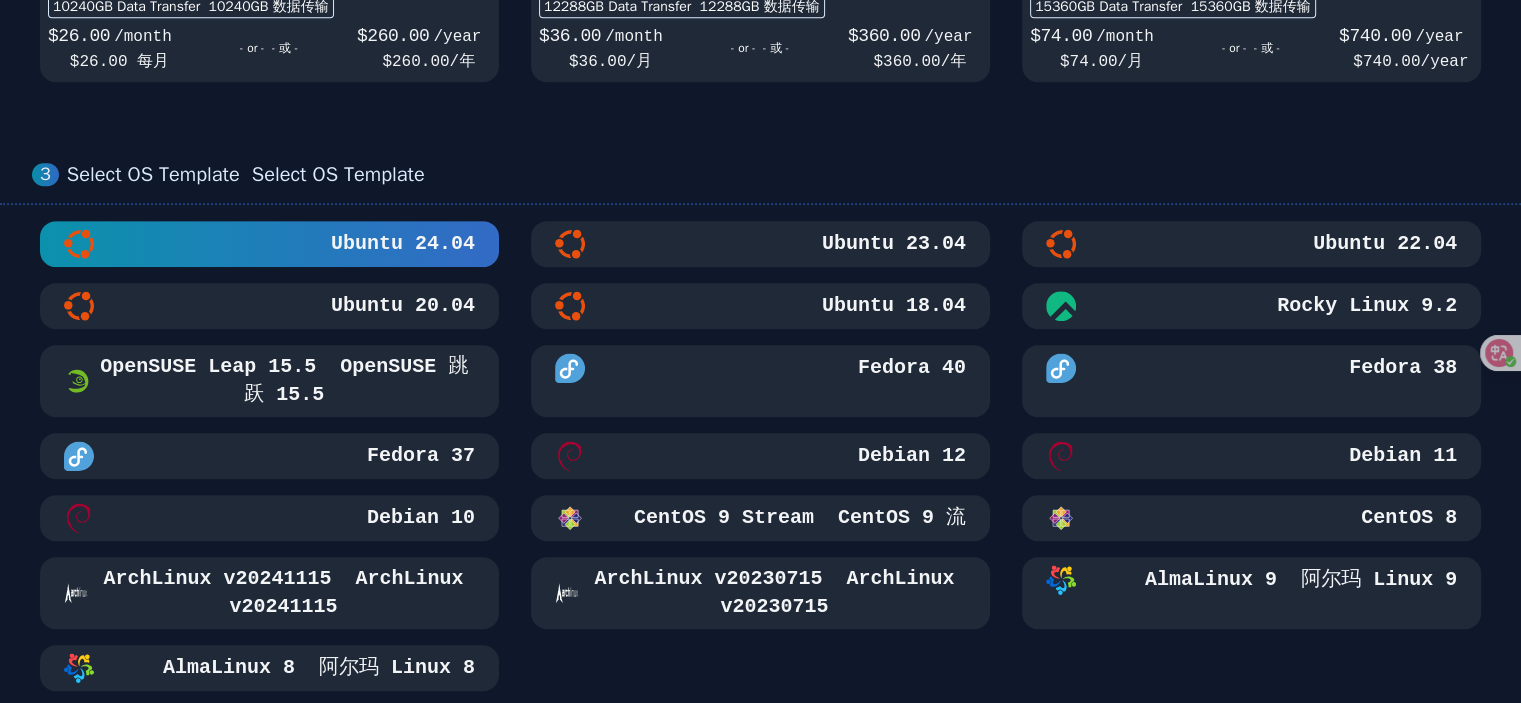 click on "Debian 12" at bounding box center (760, 456) 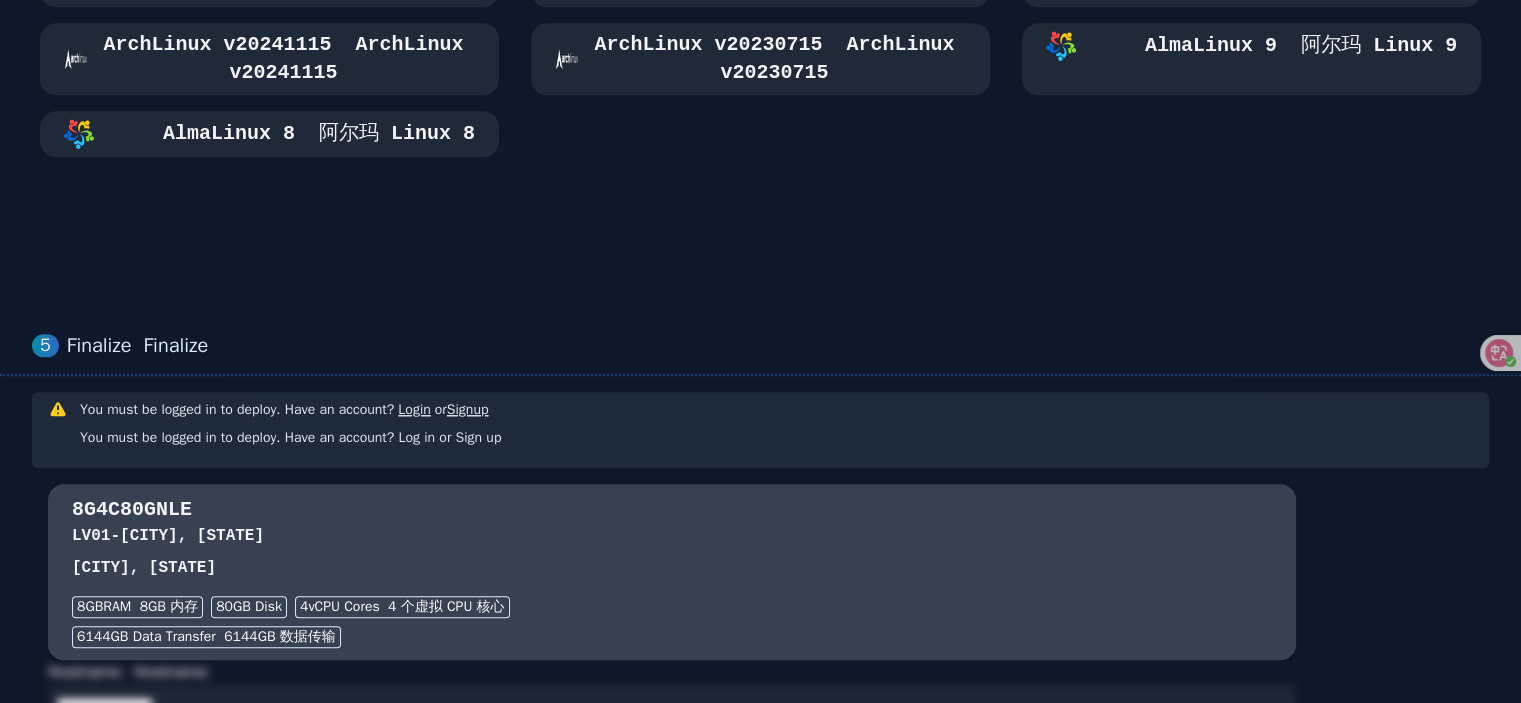scroll, scrollTop: 1900, scrollLeft: 0, axis: vertical 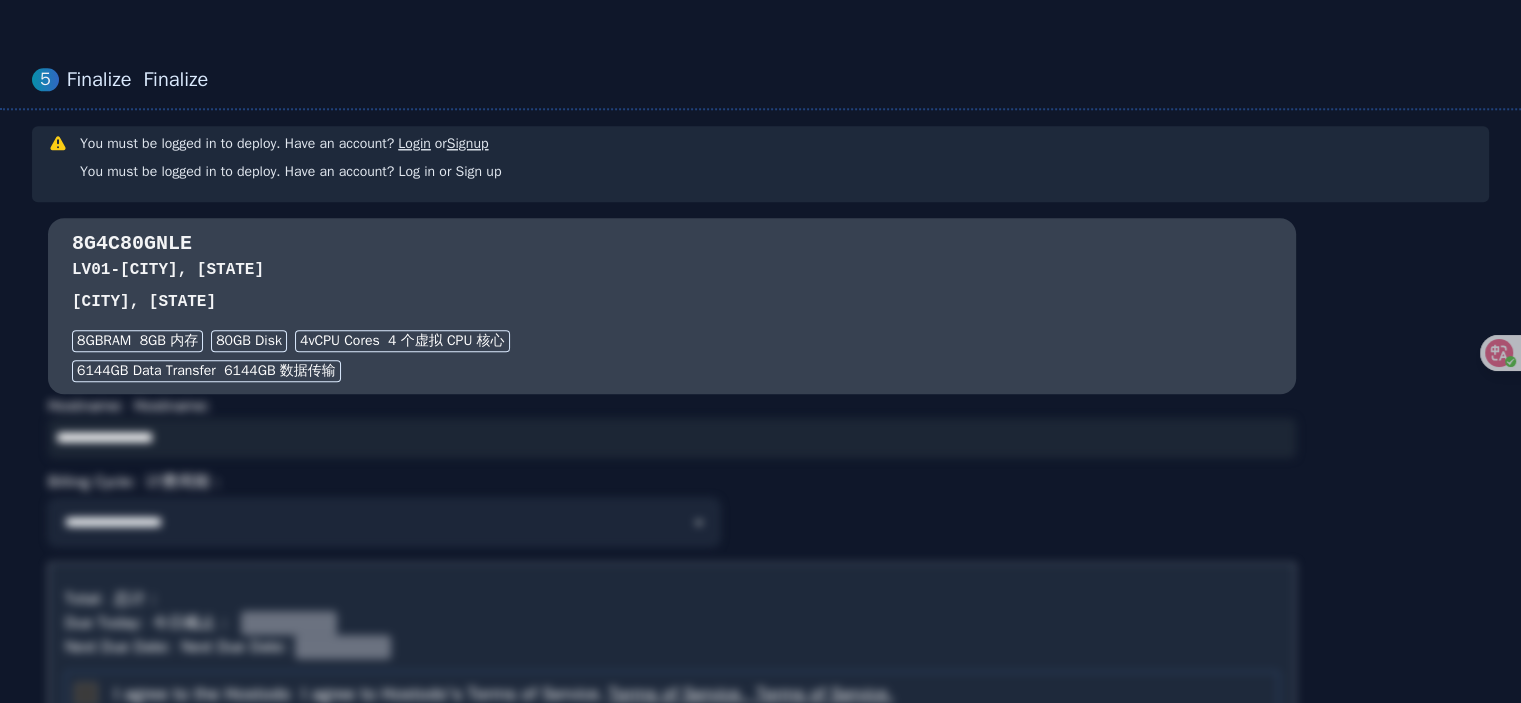 click on "您必须登录后才能进行部署。 已有账户？ 登录 或 注册" at bounding box center [290, 171] 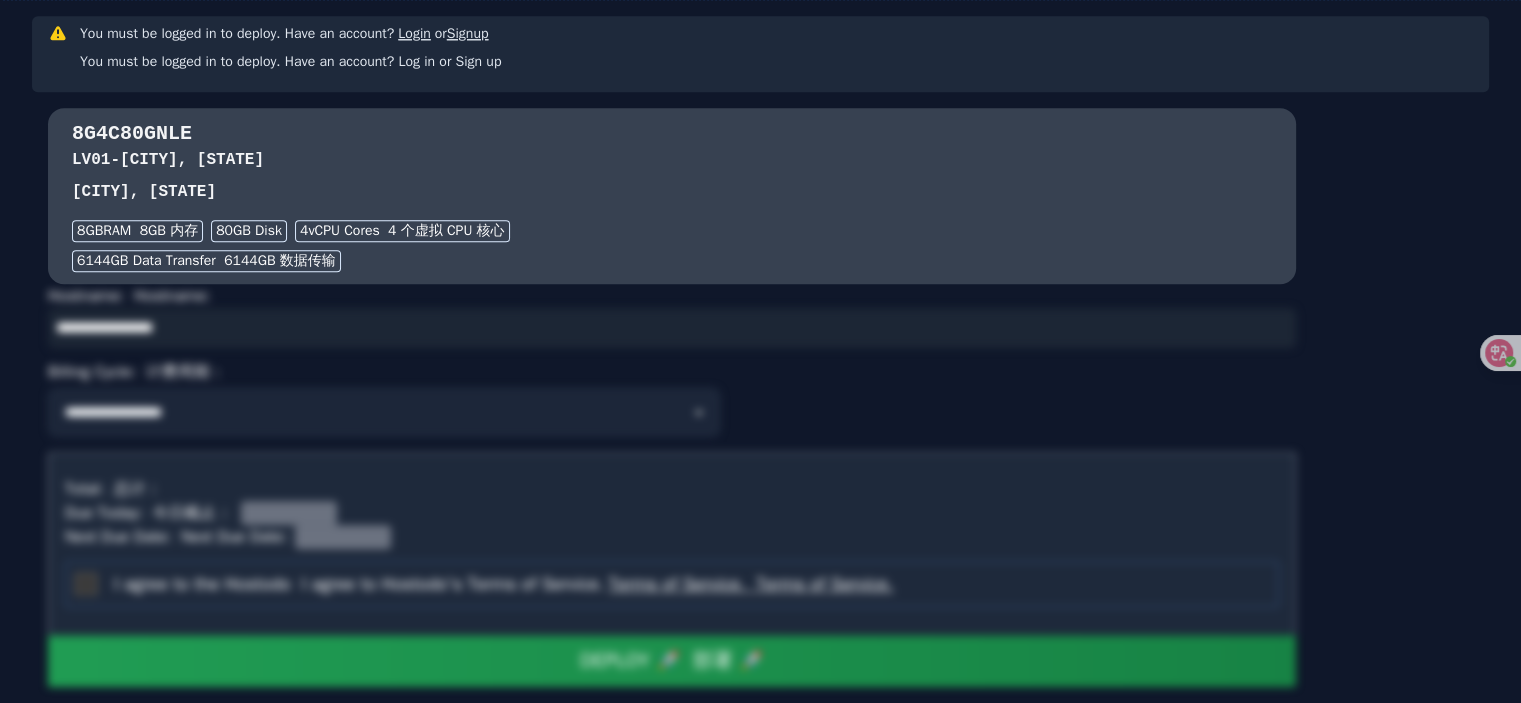 scroll, scrollTop: 1924, scrollLeft: 0, axis: vertical 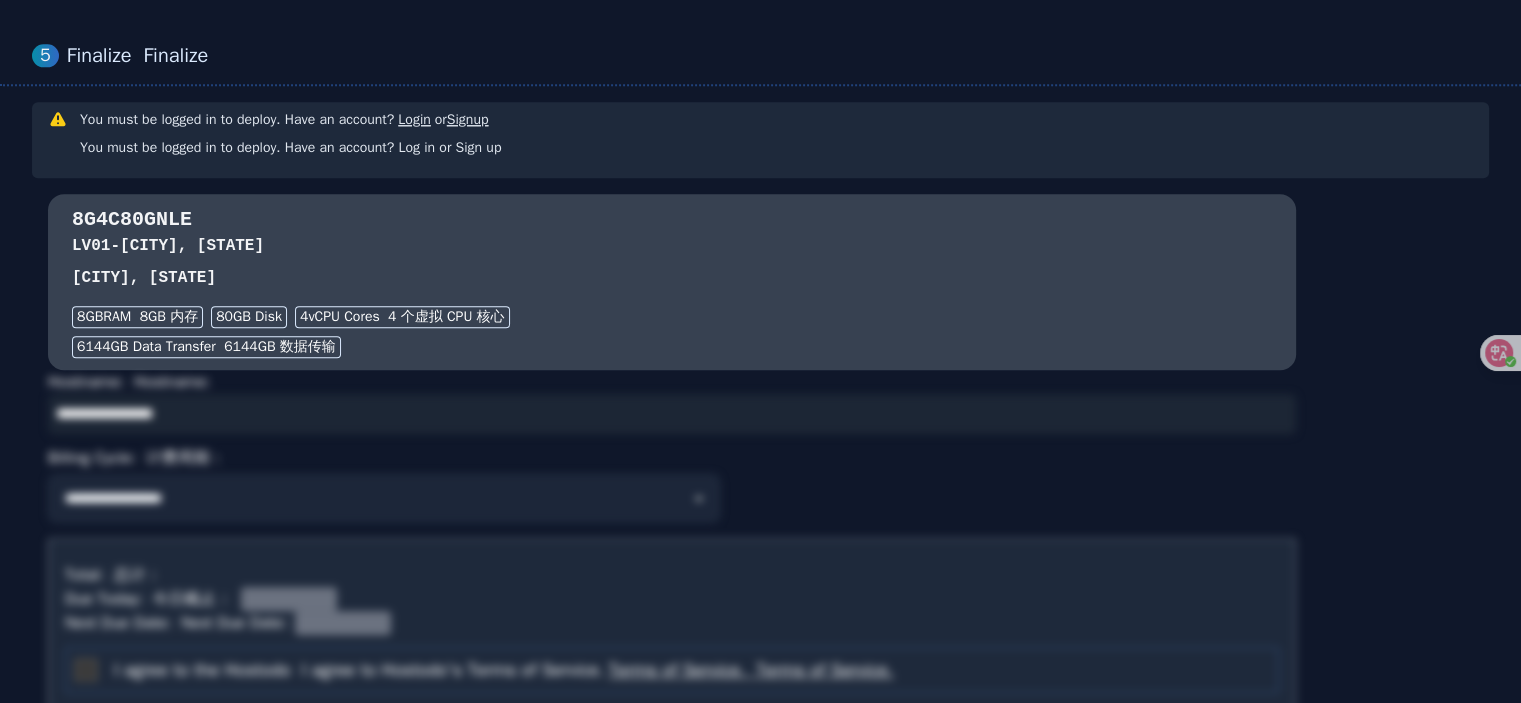 click on "Signup" at bounding box center [468, 119] 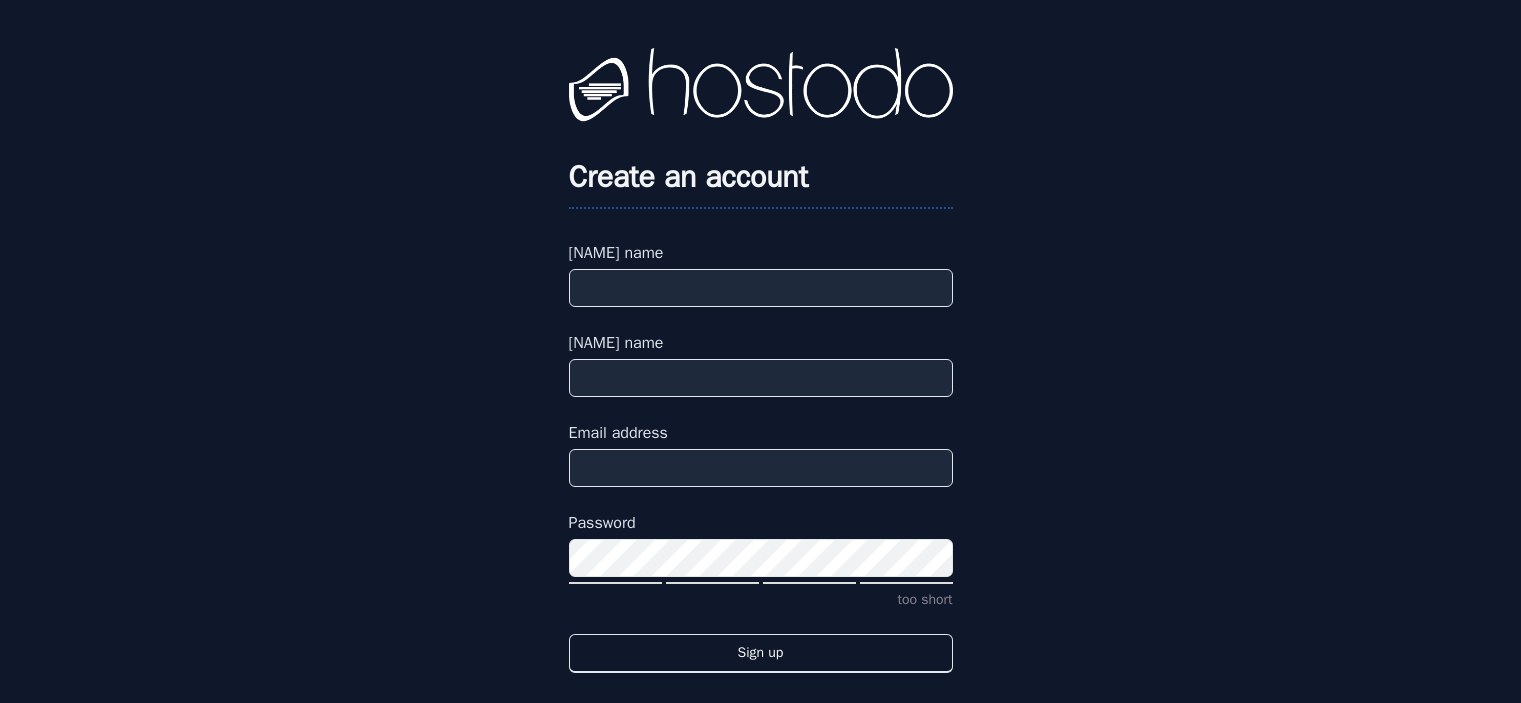 scroll, scrollTop: 0, scrollLeft: 0, axis: both 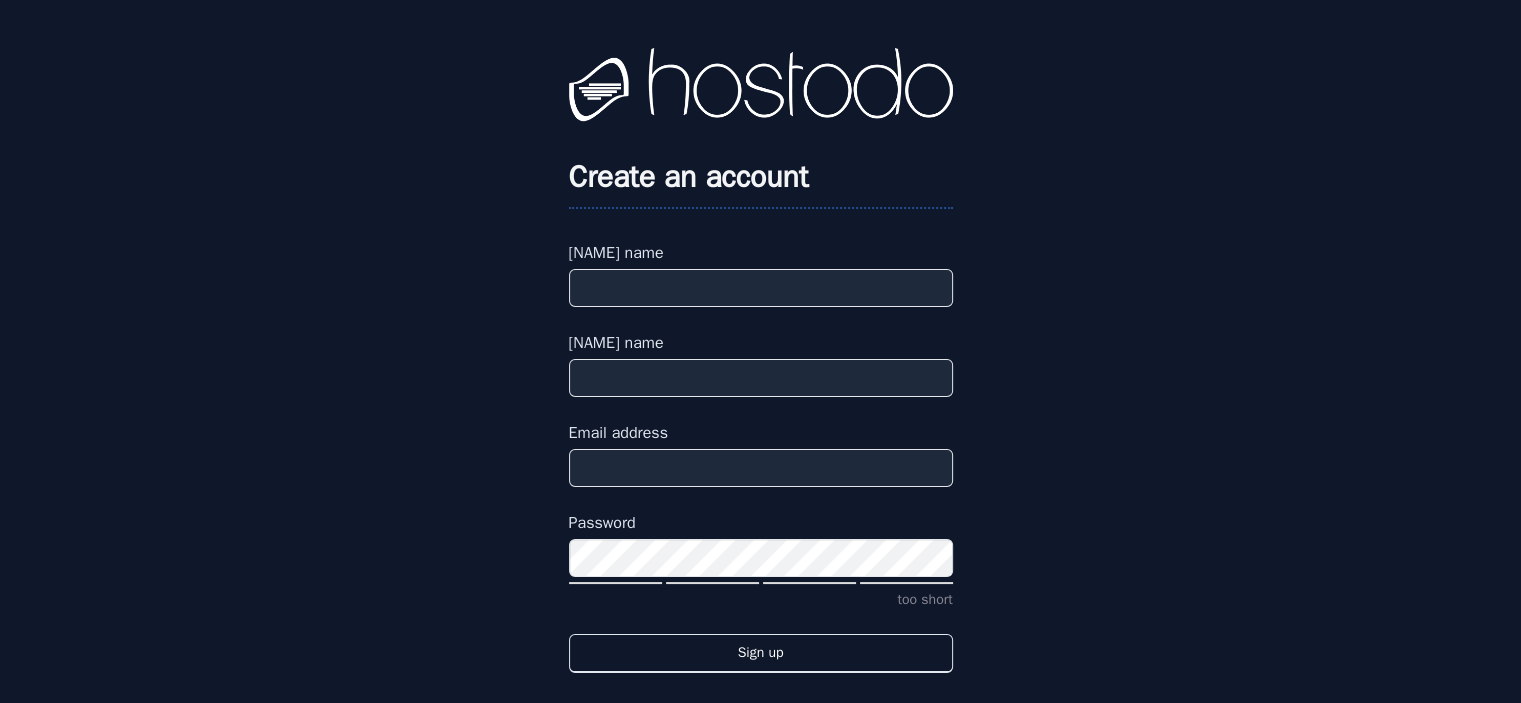 drag, startPoint x: 0, startPoint y: 0, endPoint x: 707, endPoint y: 293, distance: 765.3091 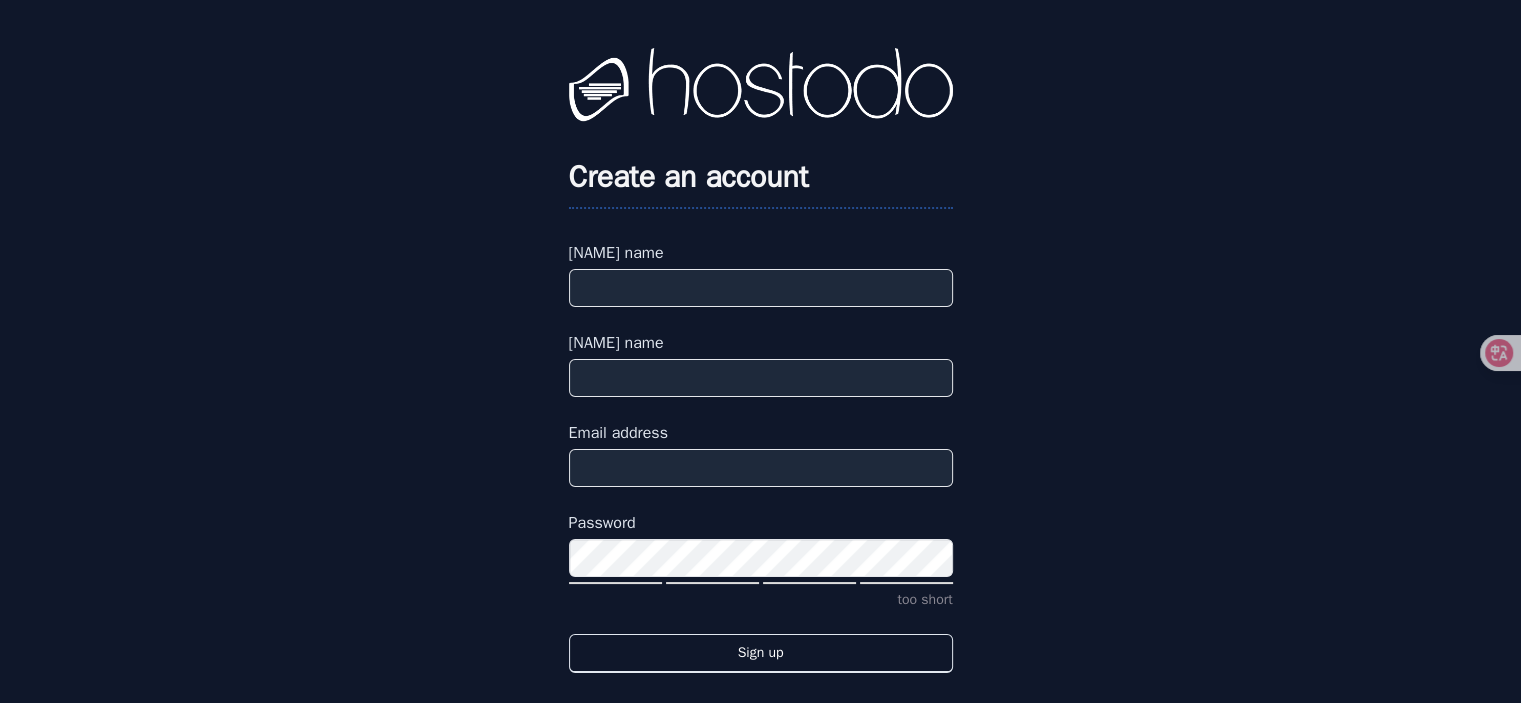 type on "******" 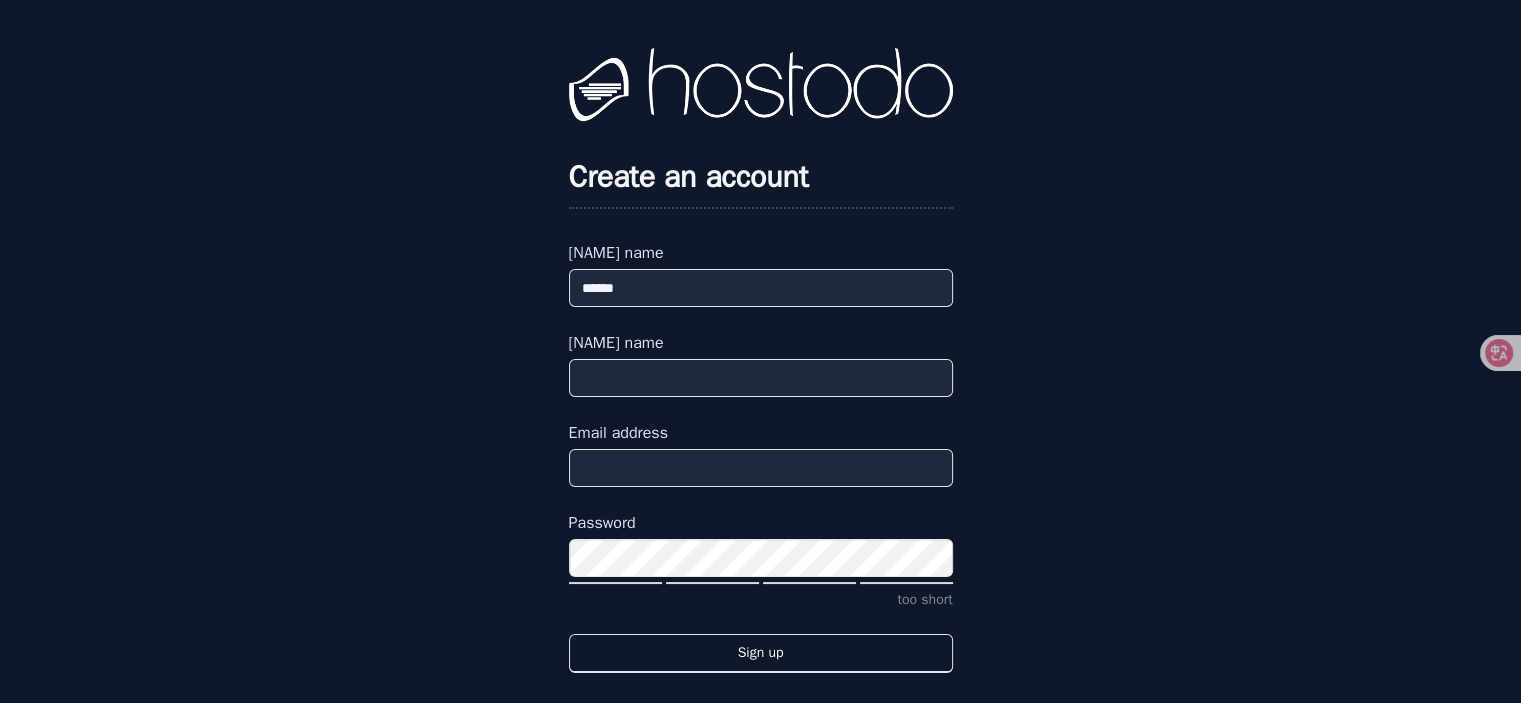 type on "**********" 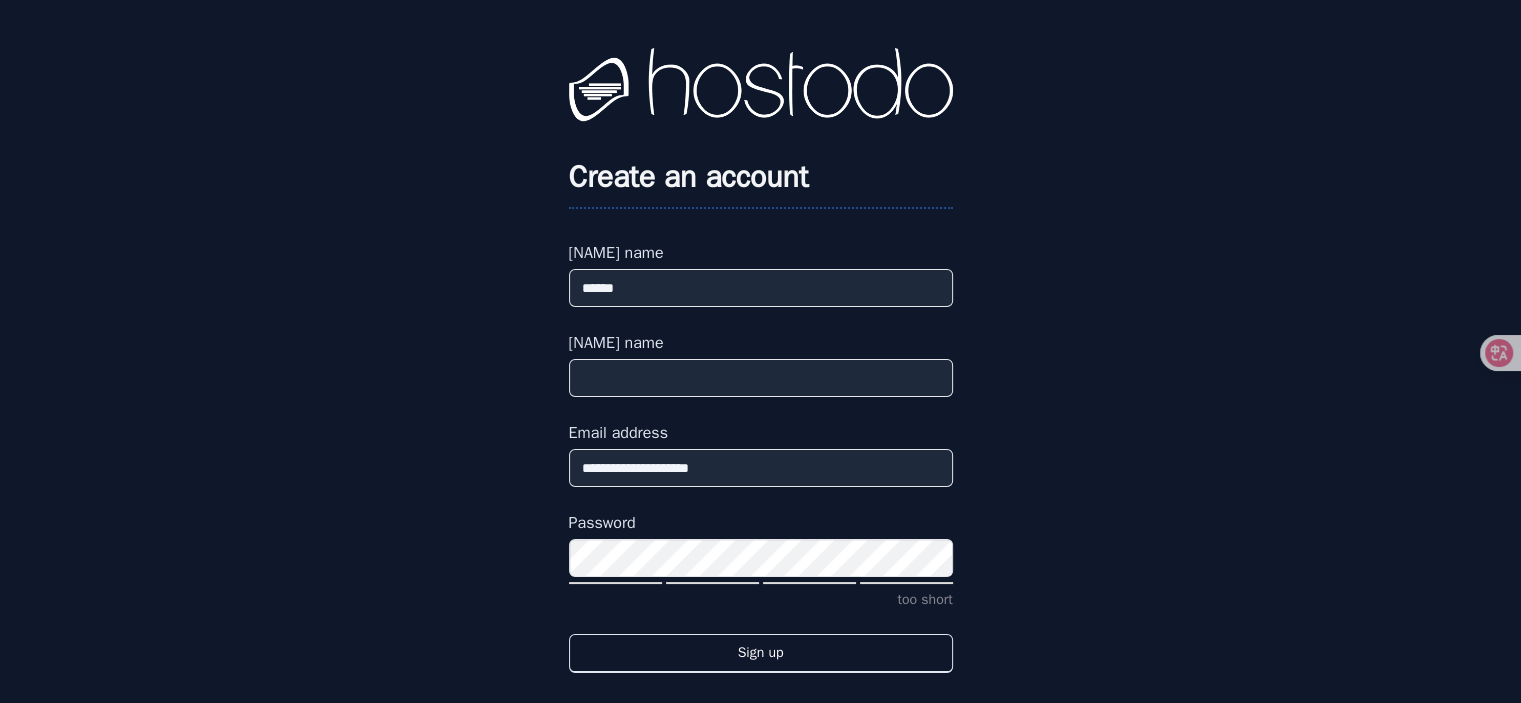 click on "[NAME] name" at bounding box center [761, 378] 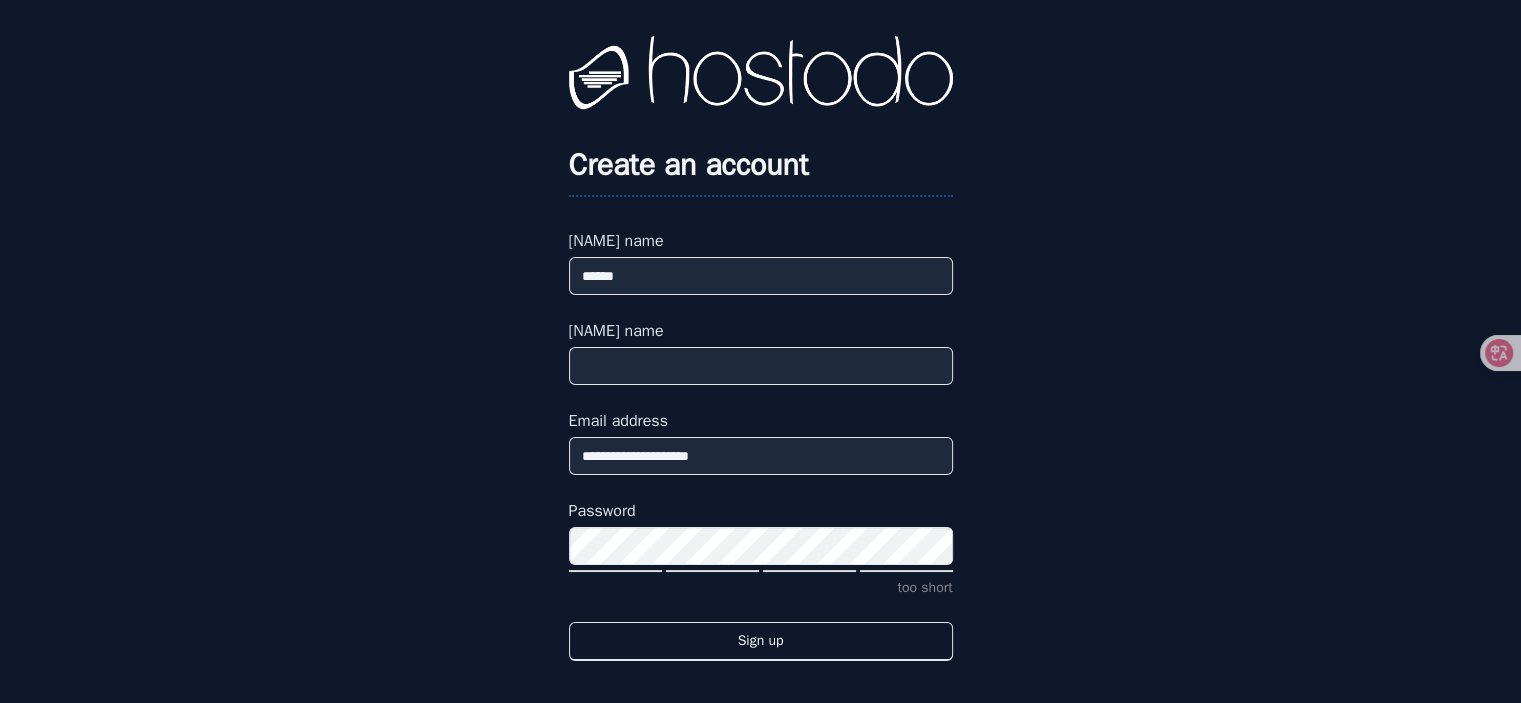 scroll, scrollTop: 15, scrollLeft: 0, axis: vertical 